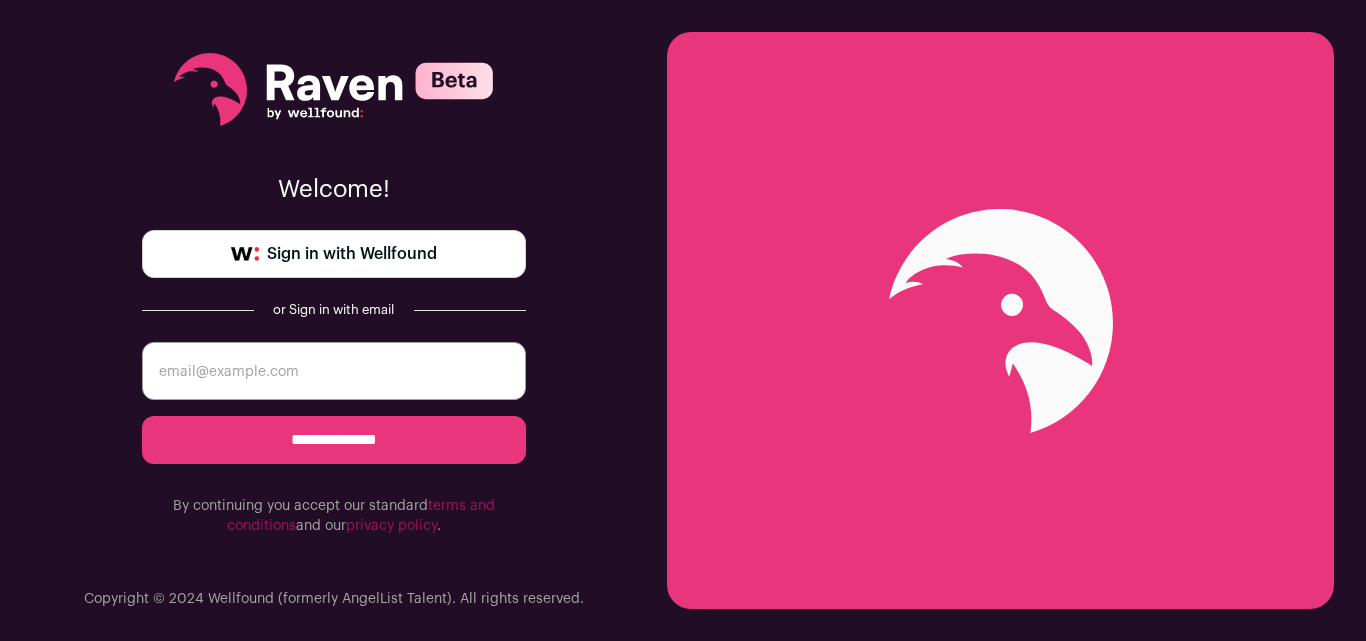 scroll, scrollTop: 0, scrollLeft: 0, axis: both 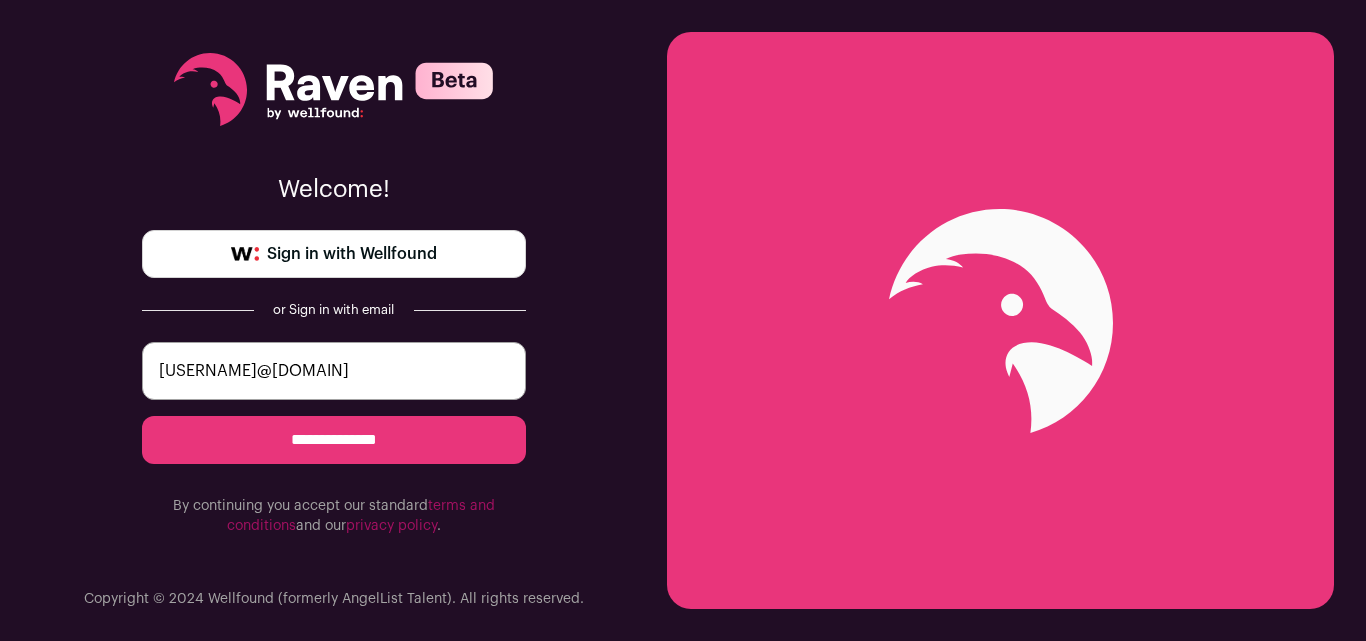 click on "**********" at bounding box center [334, 440] 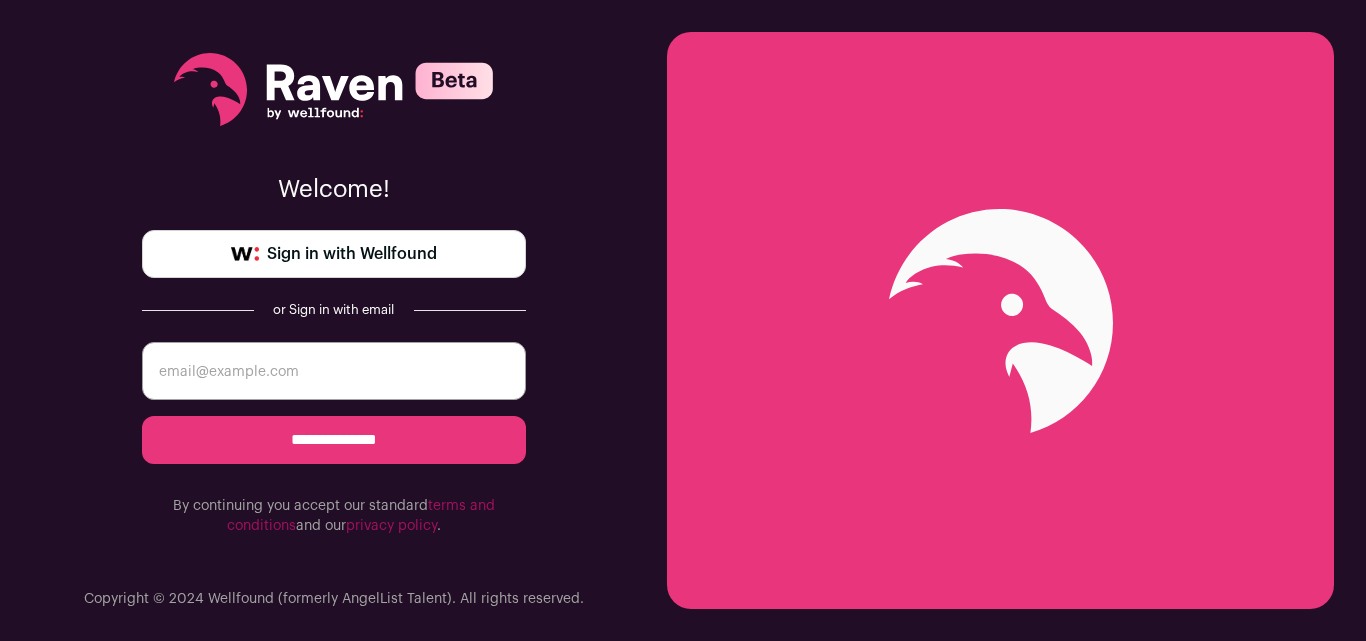 scroll, scrollTop: 0, scrollLeft: 0, axis: both 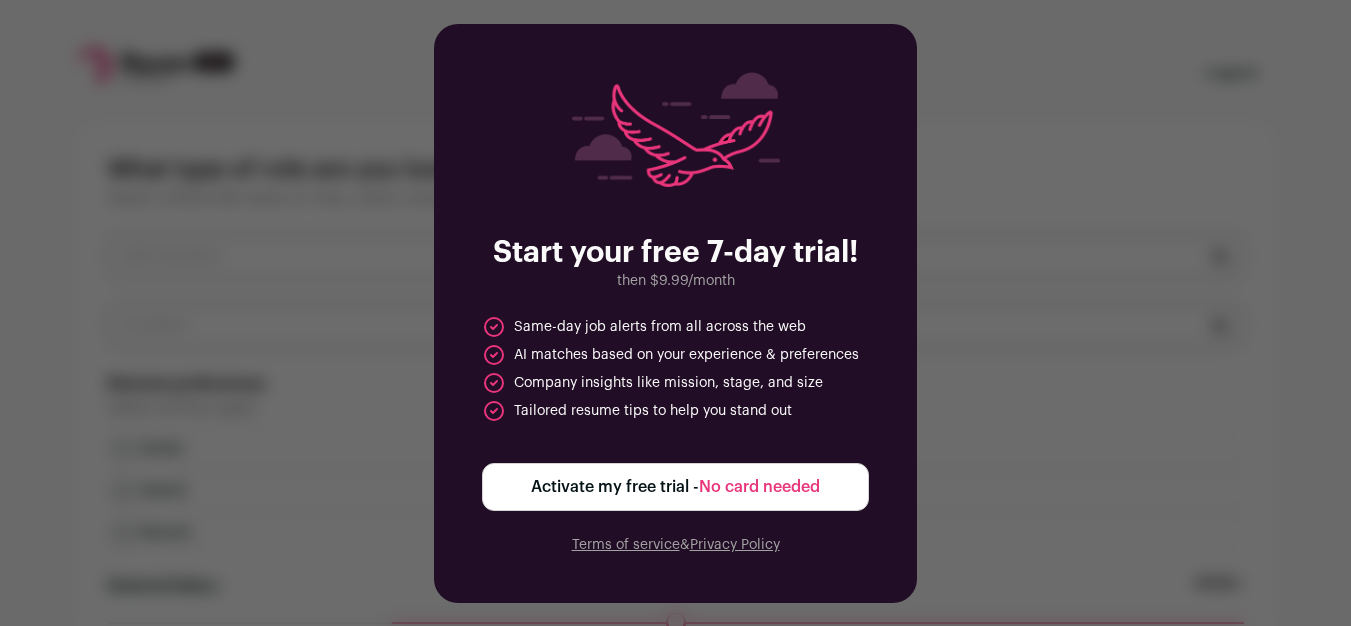 click on "Activate my free trial -
No card needed" at bounding box center (675, 487) 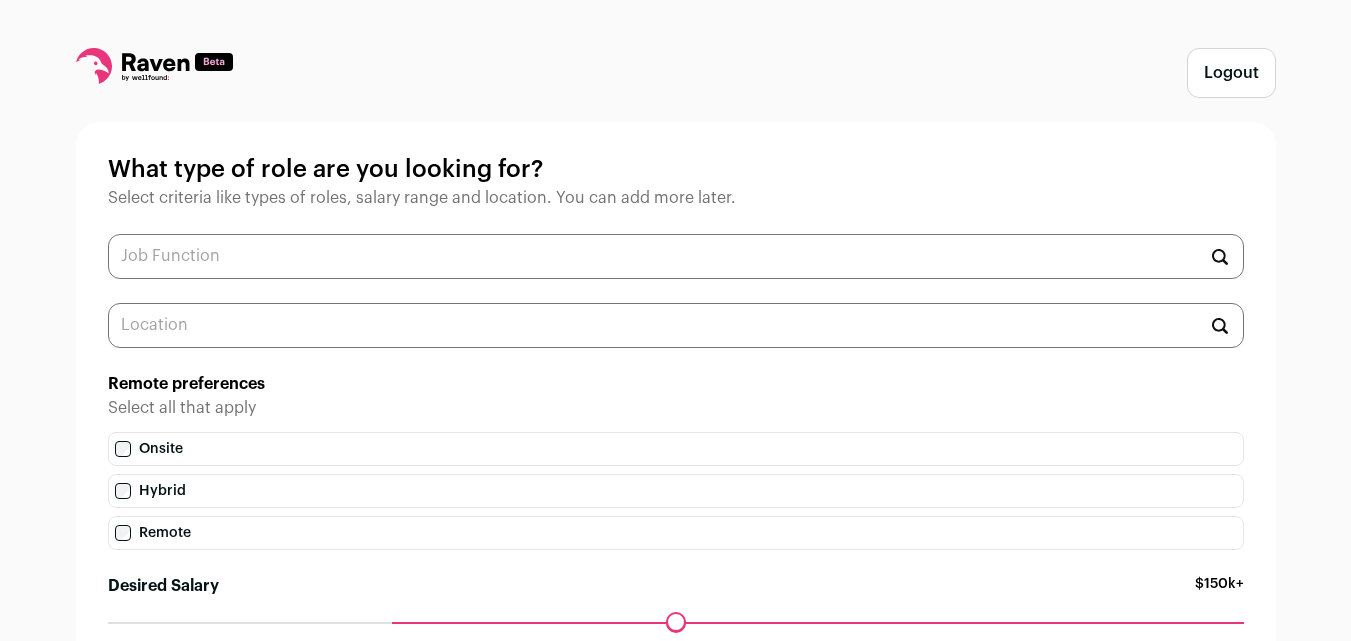 scroll, scrollTop: 0, scrollLeft: 0, axis: both 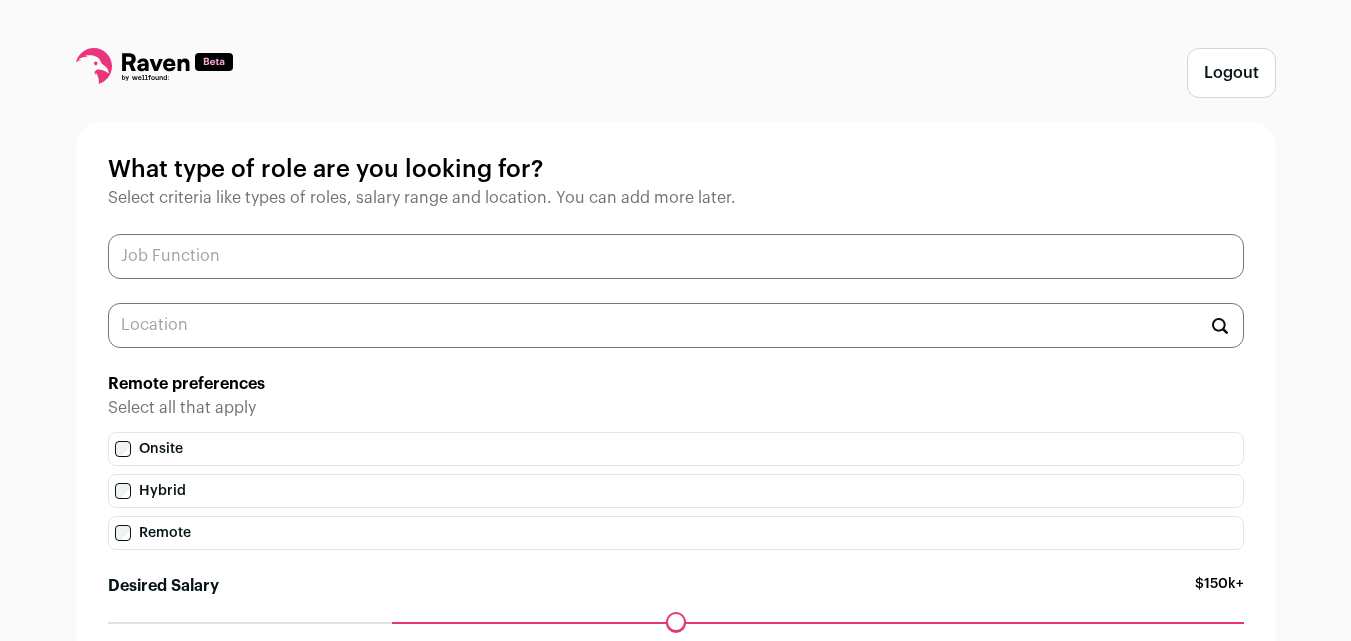 click at bounding box center [676, 256] 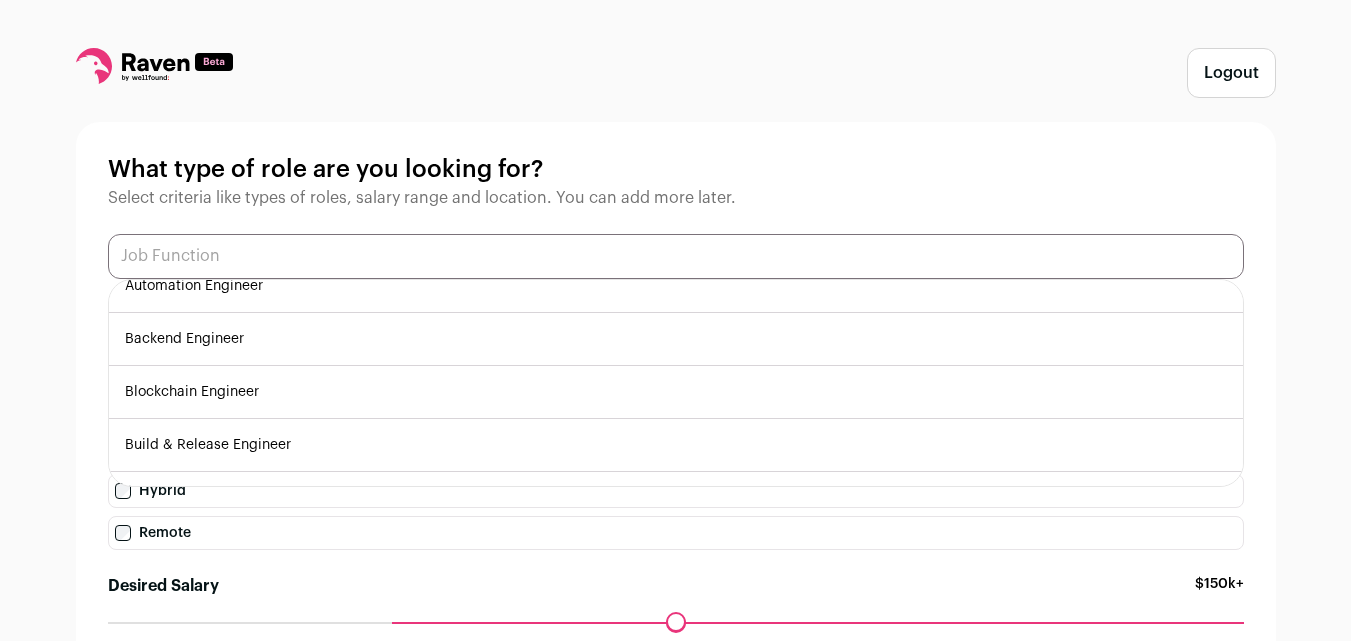 scroll, scrollTop: 89, scrollLeft: 0, axis: vertical 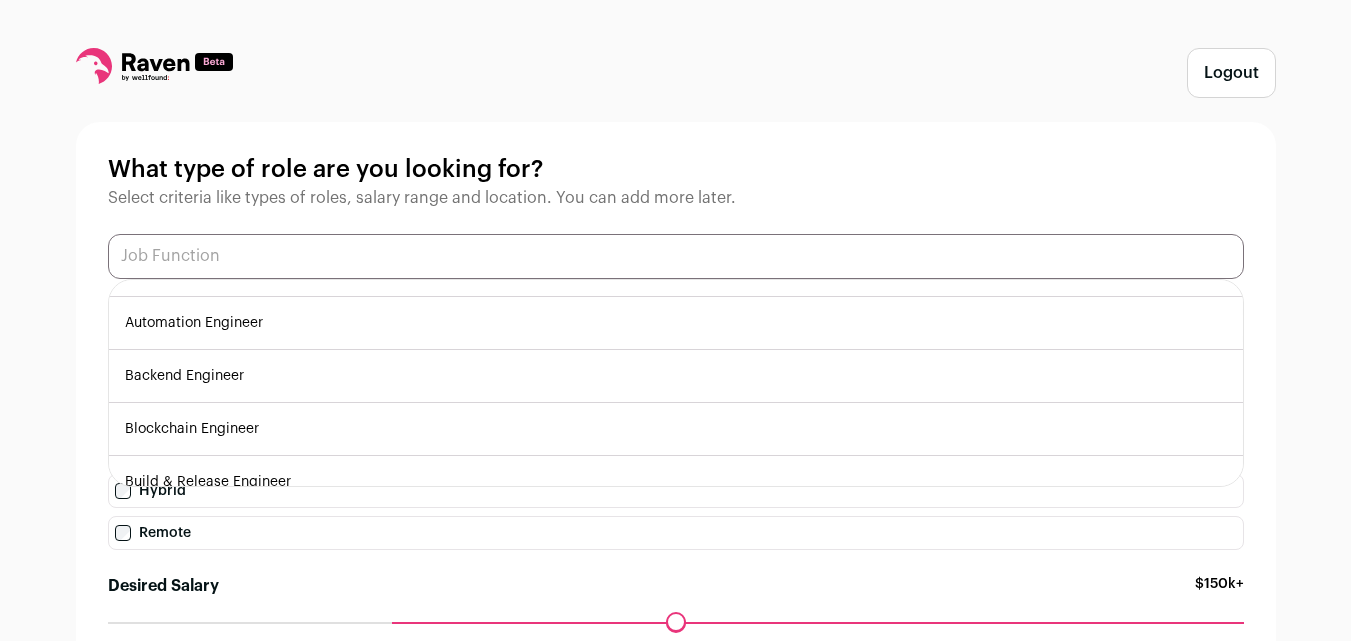 click at bounding box center [676, 256] 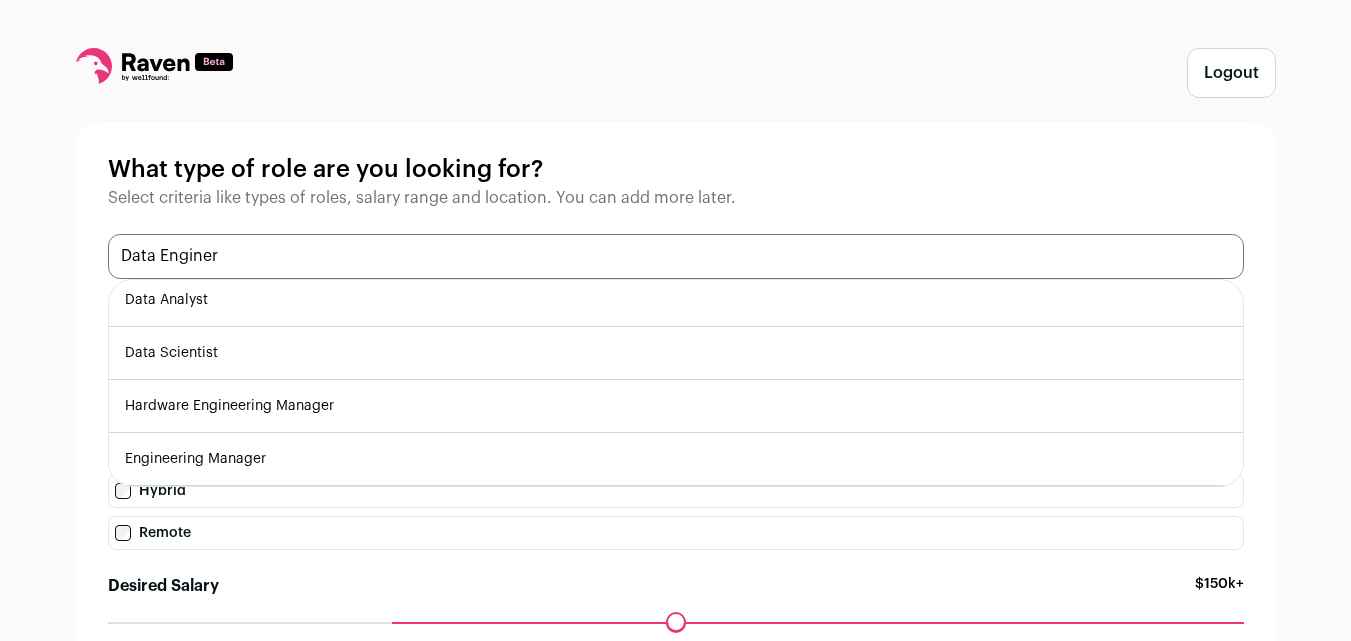 scroll, scrollTop: 6, scrollLeft: 0, axis: vertical 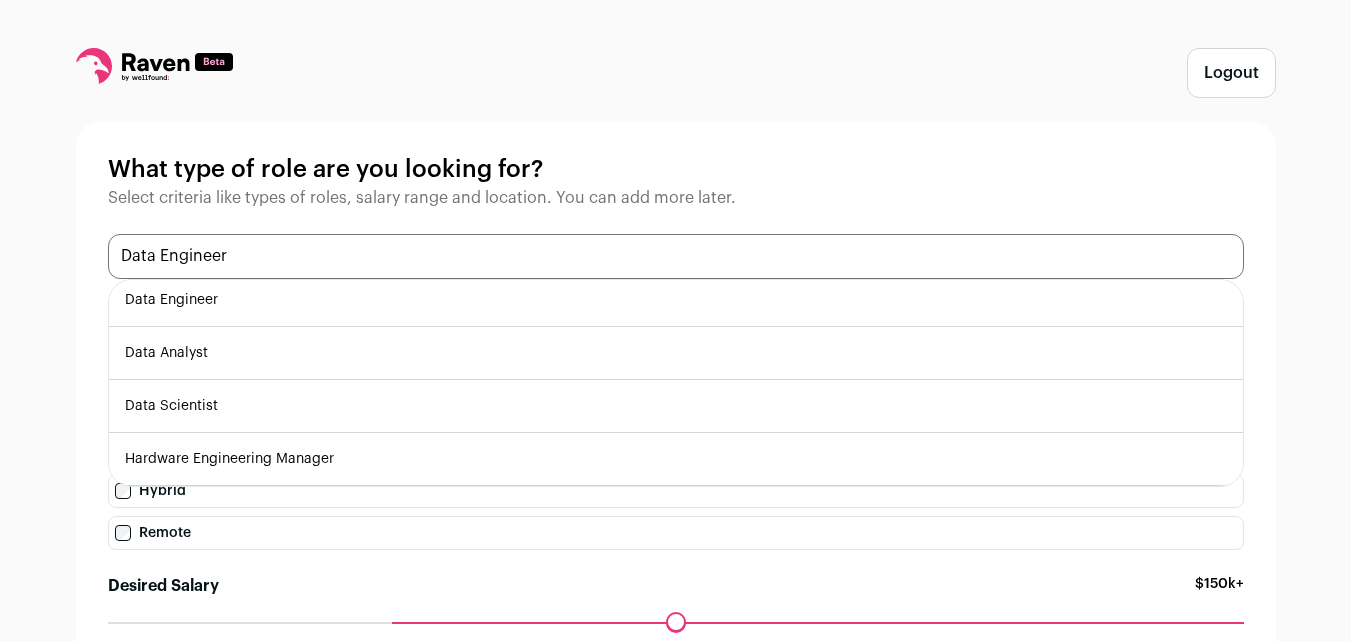type on "Data Engineer" 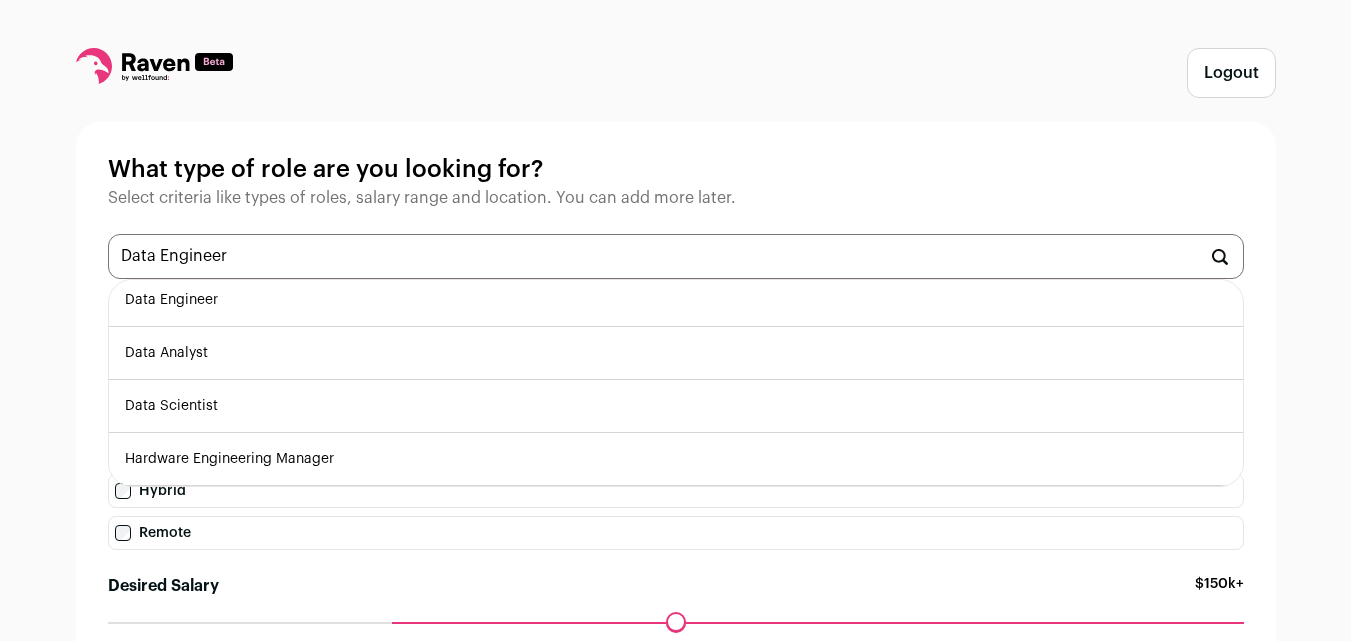click on "Data Engineer" at bounding box center [676, 300] 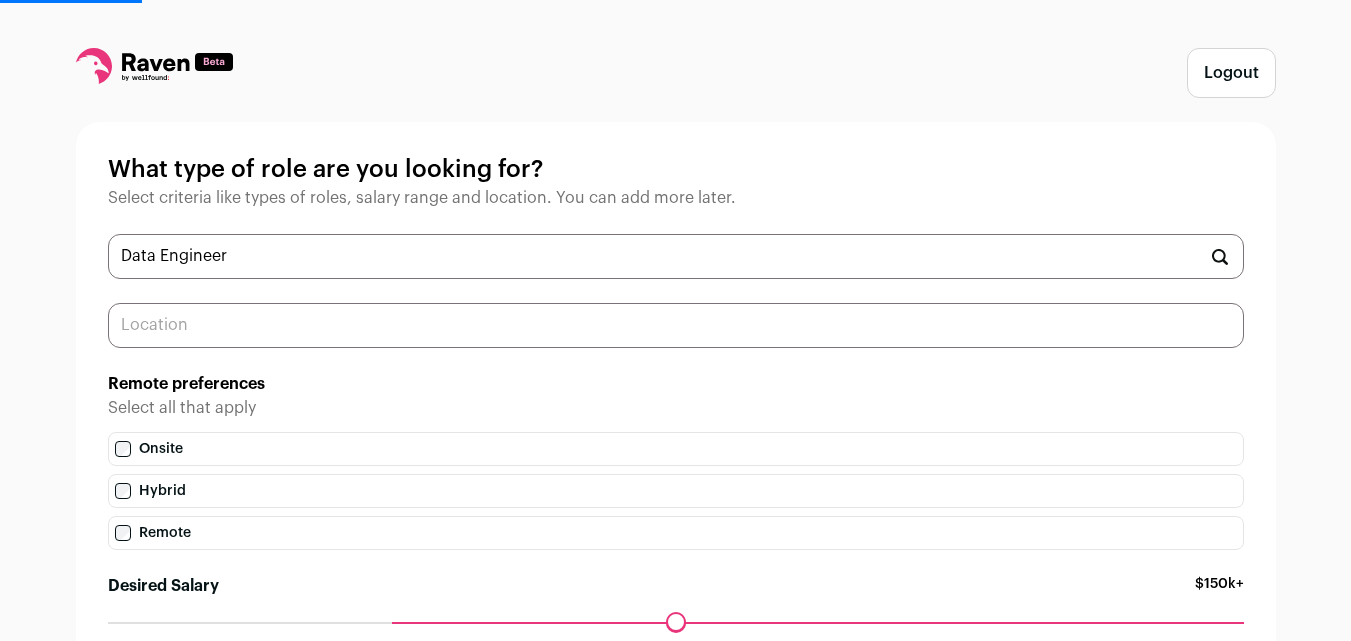 click at bounding box center (676, 325) 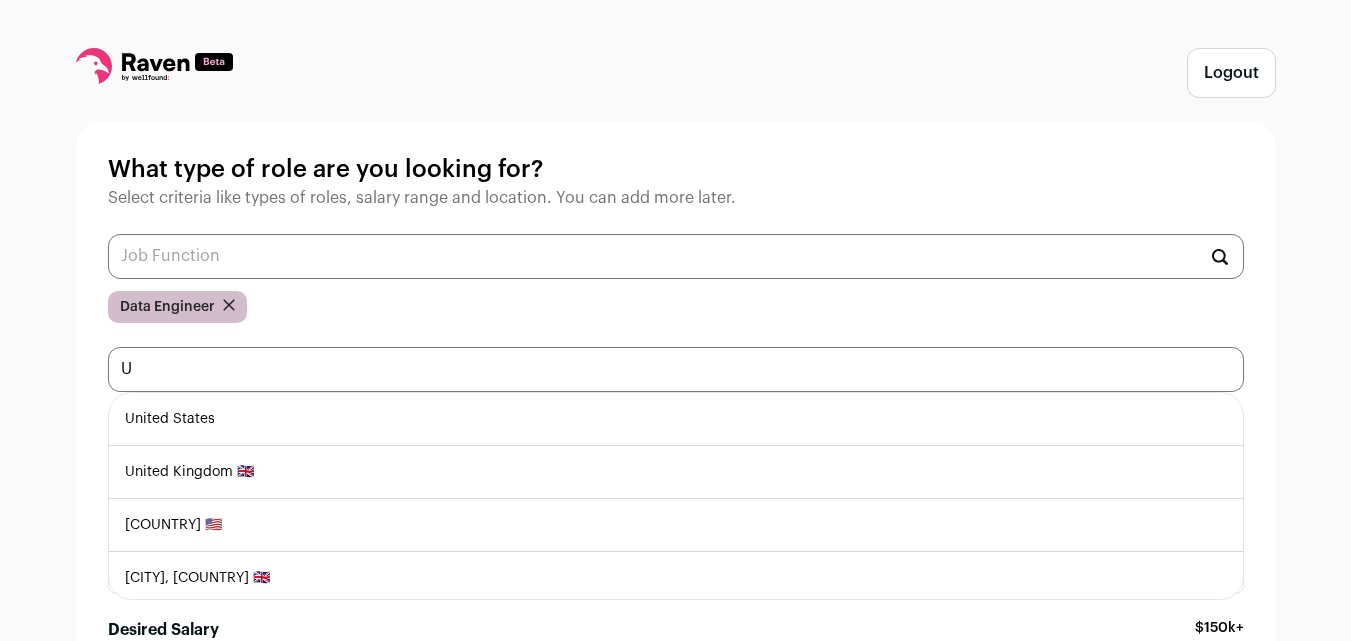 type on "U" 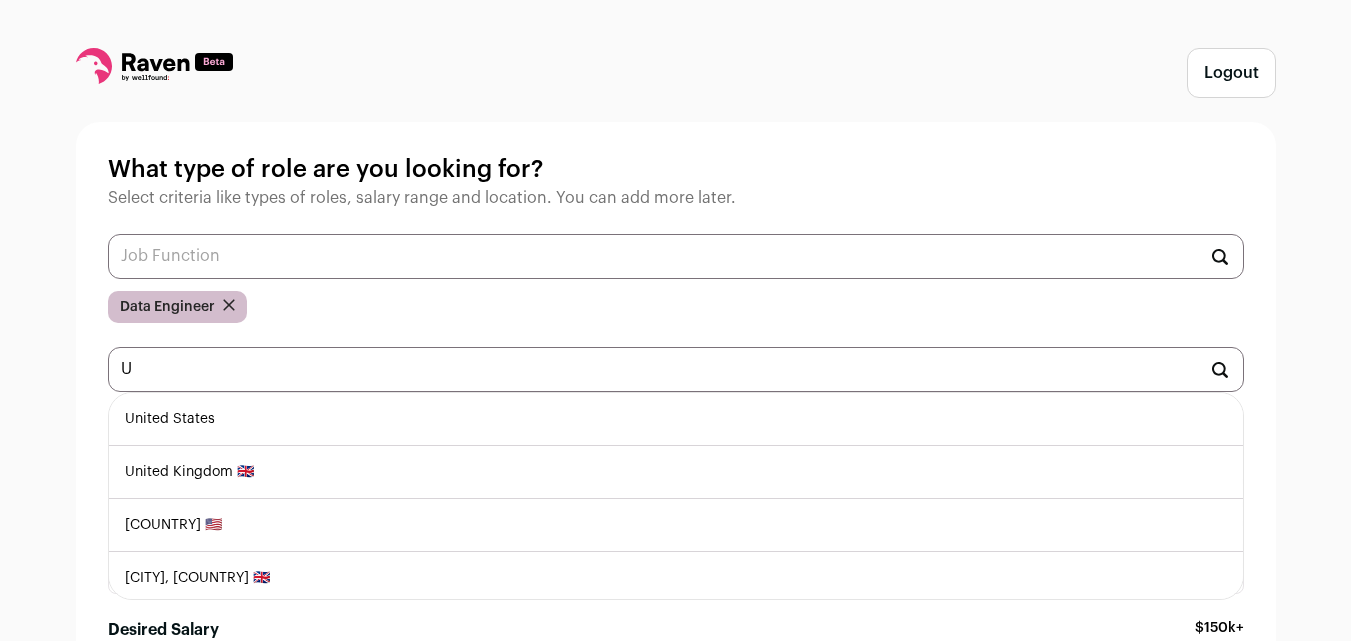 click on "United States" at bounding box center (676, 419) 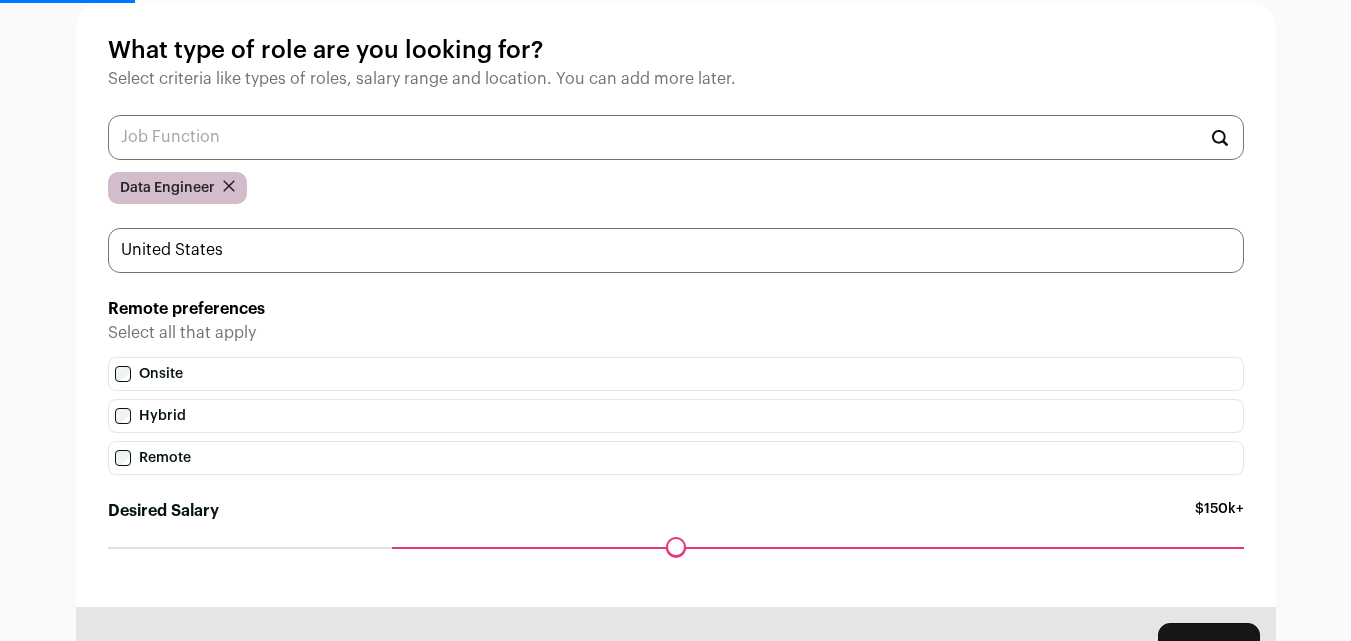 scroll, scrollTop: 167, scrollLeft: 0, axis: vertical 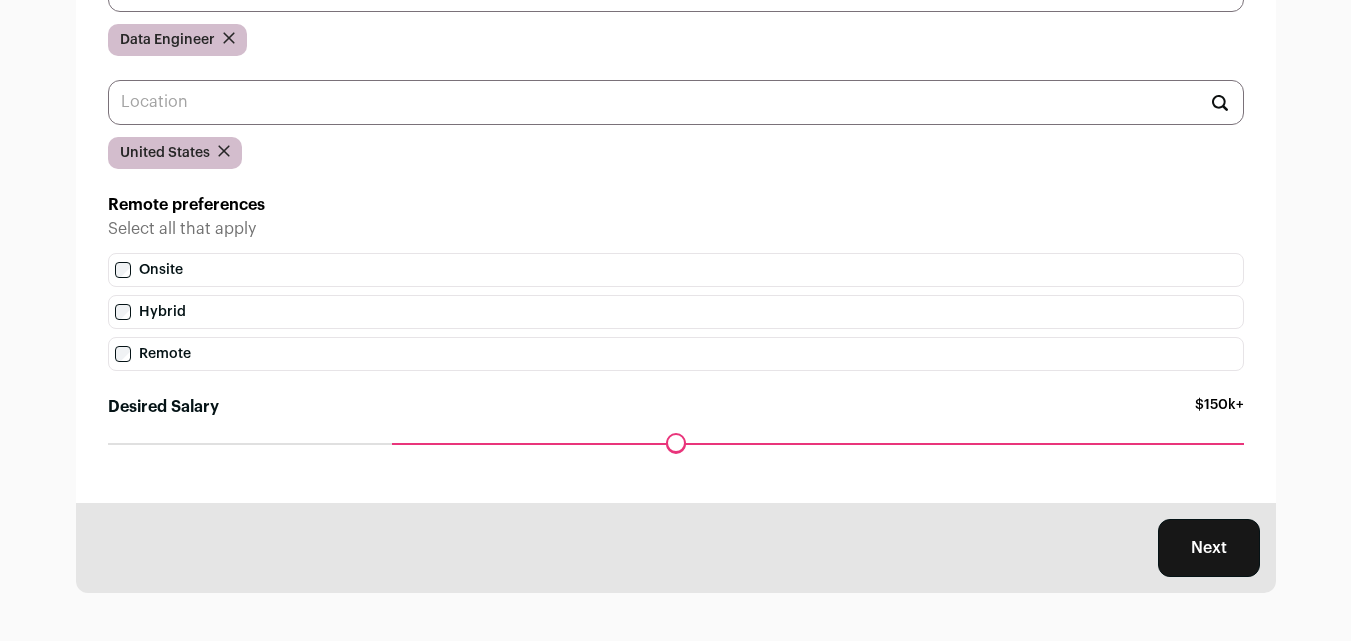 click on "Desired Salary" at bounding box center (676, 443) 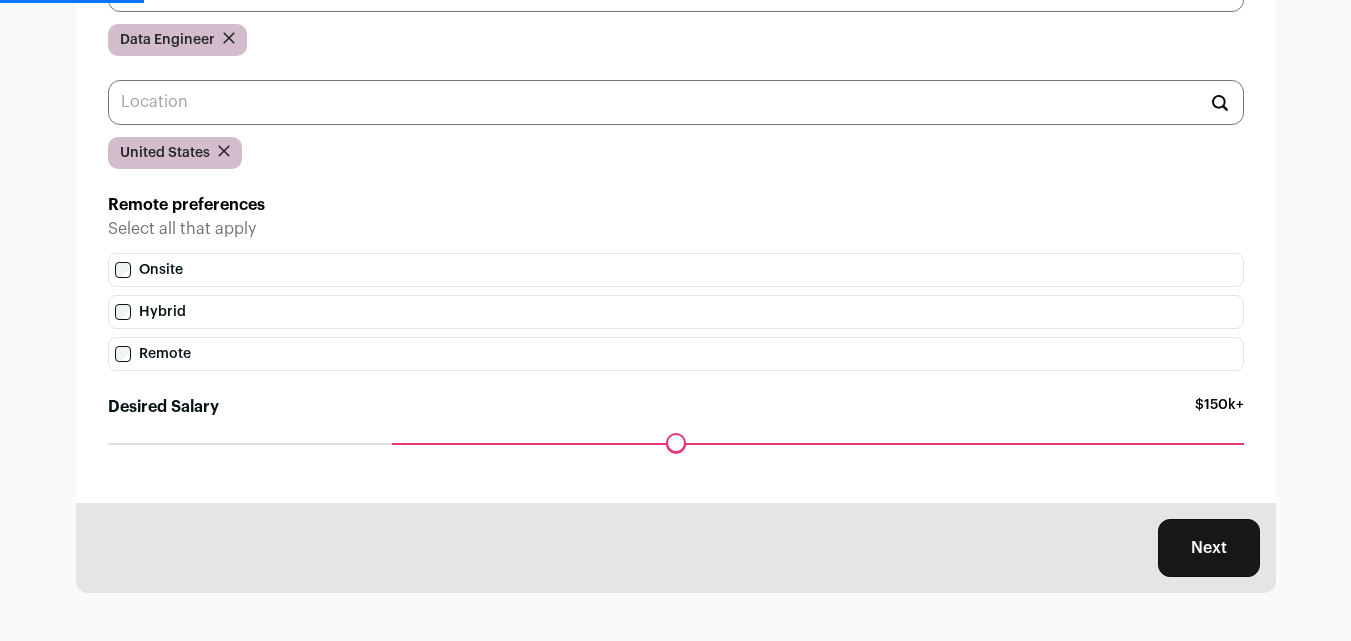 drag, startPoint x: 525, startPoint y: 437, endPoint x: 582, endPoint y: 437, distance: 57 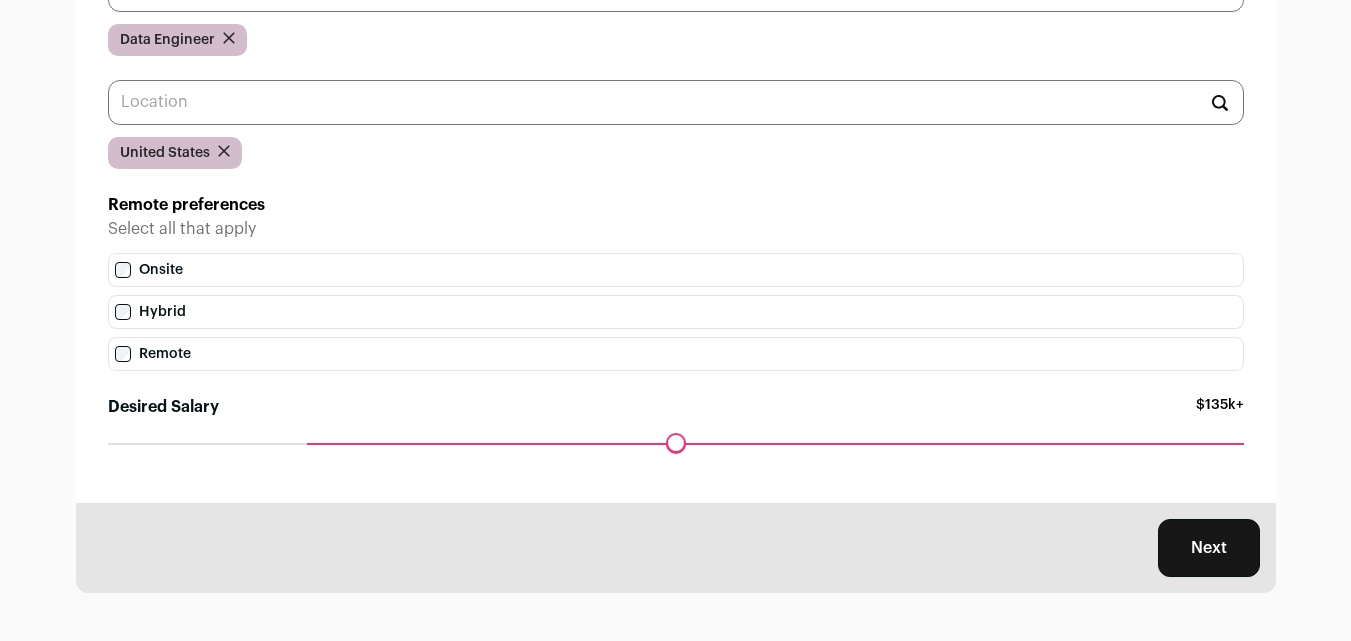 drag, startPoint x: 402, startPoint y: 443, endPoint x: 316, endPoint y: 465, distance: 88.76936 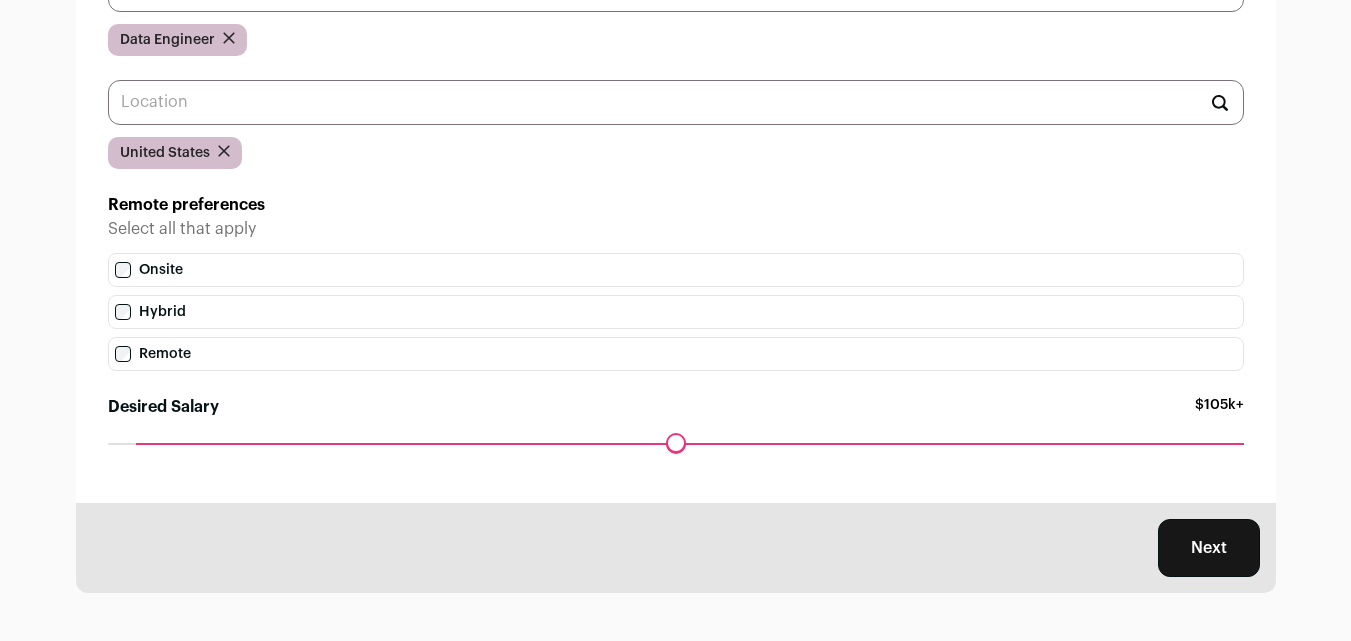 drag, startPoint x: 312, startPoint y: 440, endPoint x: 138, endPoint y: 468, distance: 176.23848 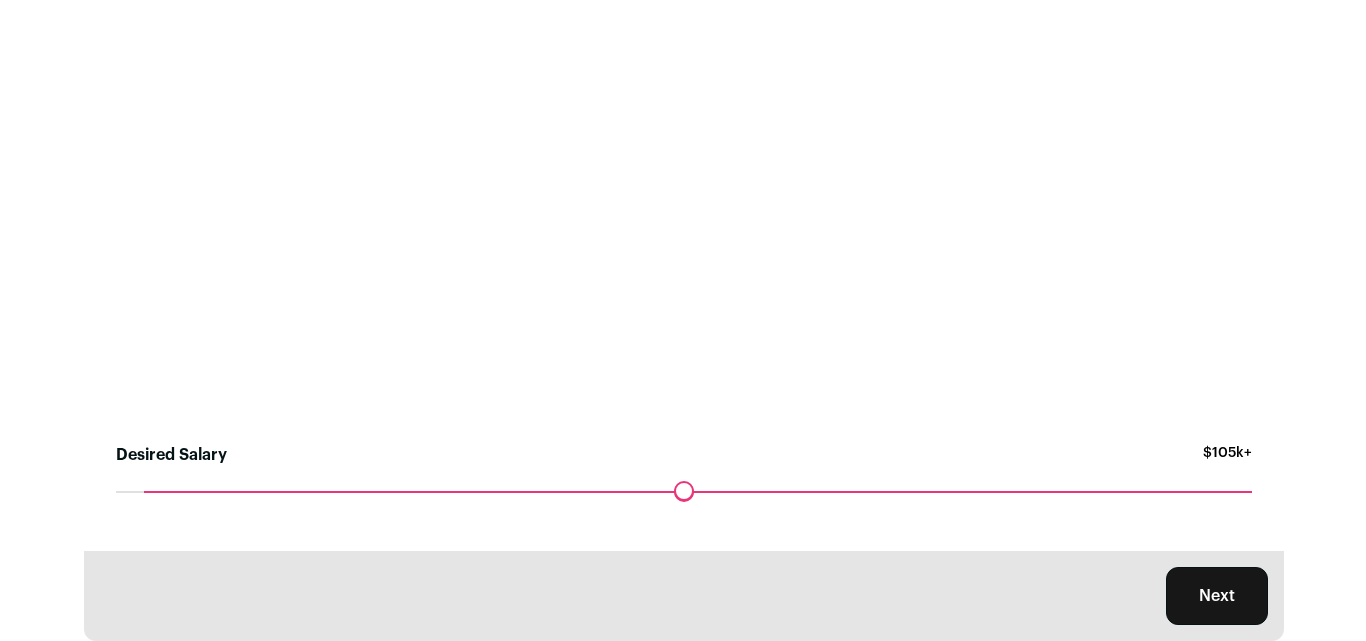 scroll, scrollTop: 0, scrollLeft: 0, axis: both 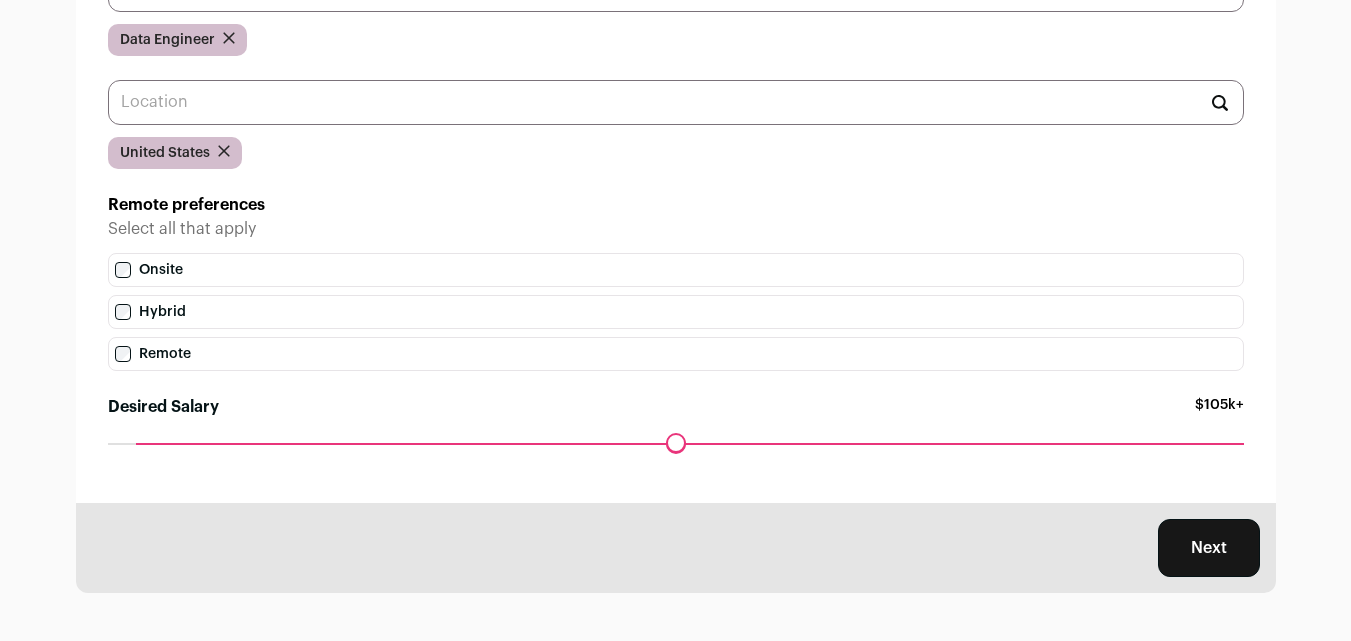 click on "Next" at bounding box center (1209, 548) 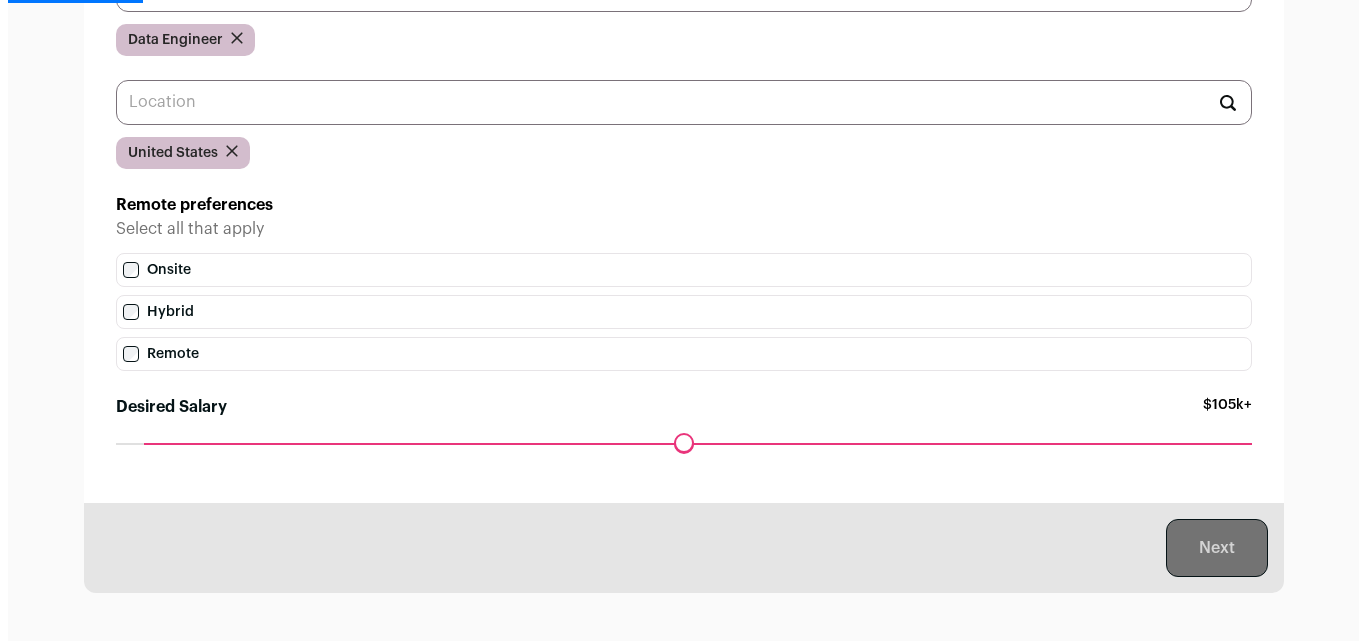 scroll, scrollTop: 0, scrollLeft: 0, axis: both 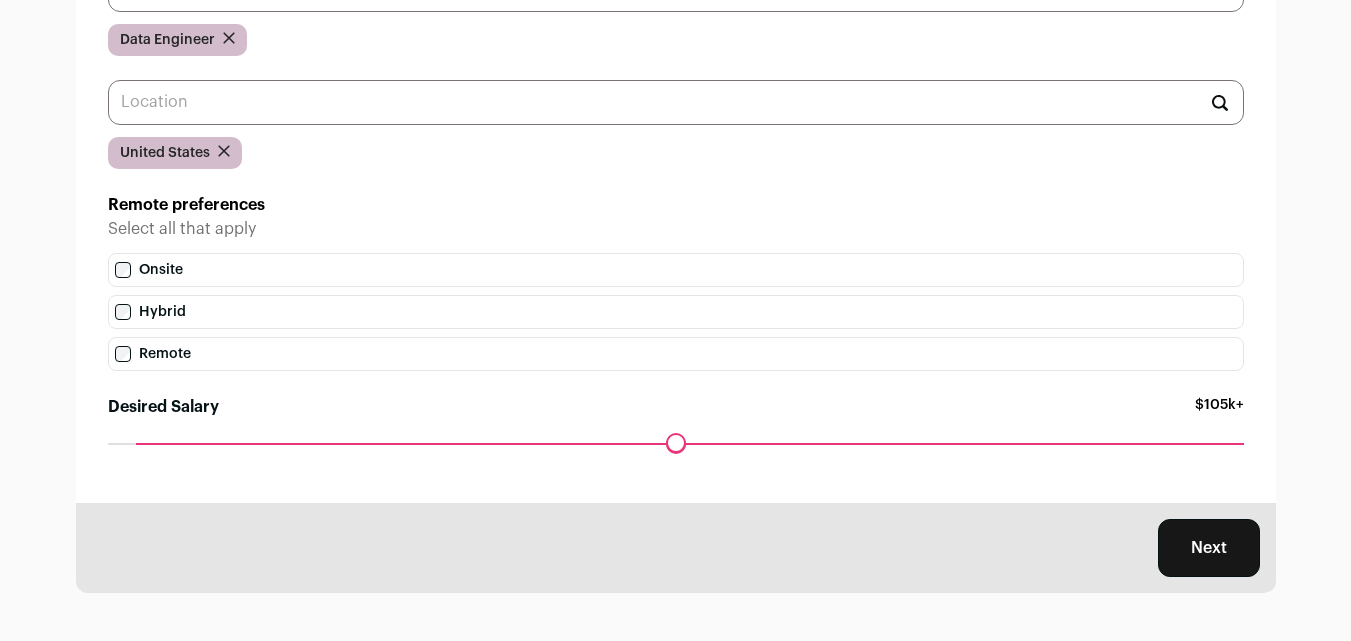 click on "Next" at bounding box center (1209, 548) 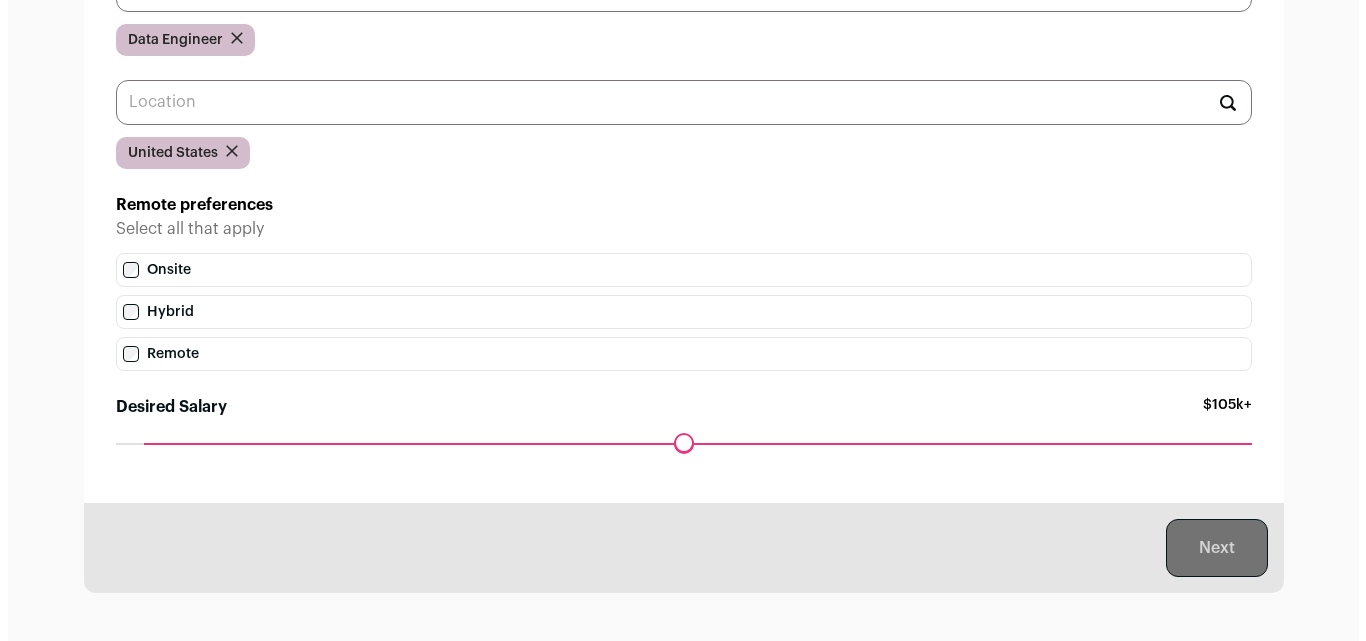 scroll, scrollTop: 0, scrollLeft: 0, axis: both 